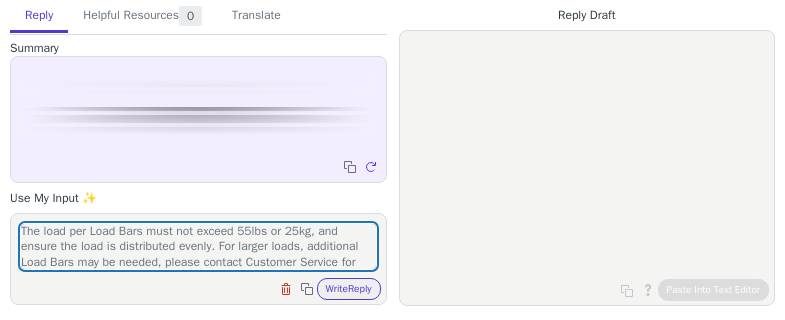 scroll, scrollTop: 0, scrollLeft: 0, axis: both 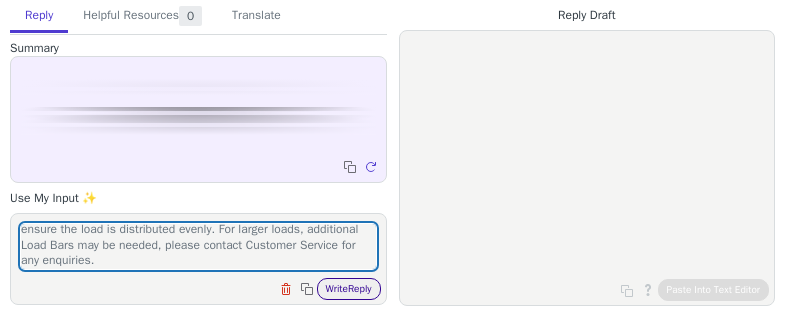 type on "The load per Load Bars must not exceed 55lbs or 25kg, and ensure the load is distributed evenly. For larger loads, additional Load Bars may be needed, please contact Customer Service for any enquiries." 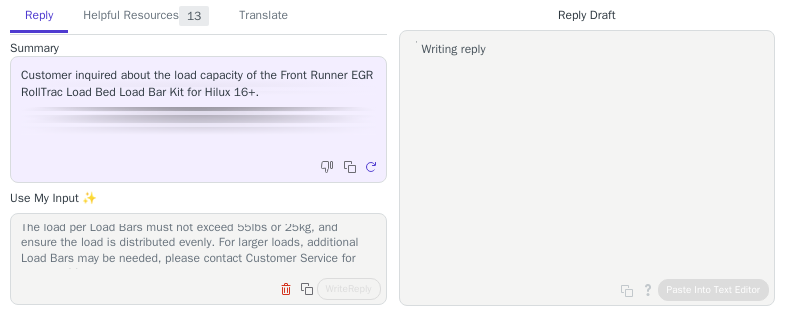 scroll, scrollTop: 0, scrollLeft: 0, axis: both 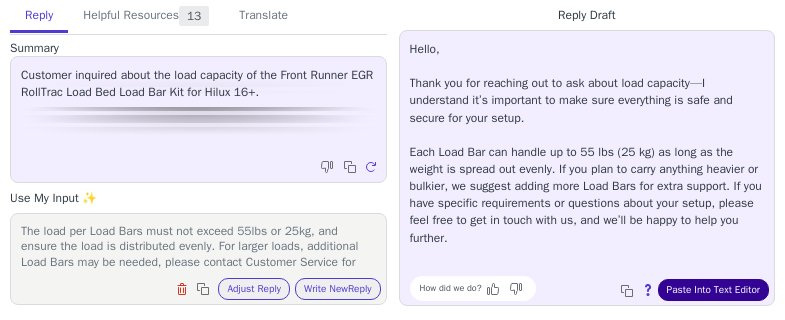 click on "Paste Into Text Editor" at bounding box center (713, 290) 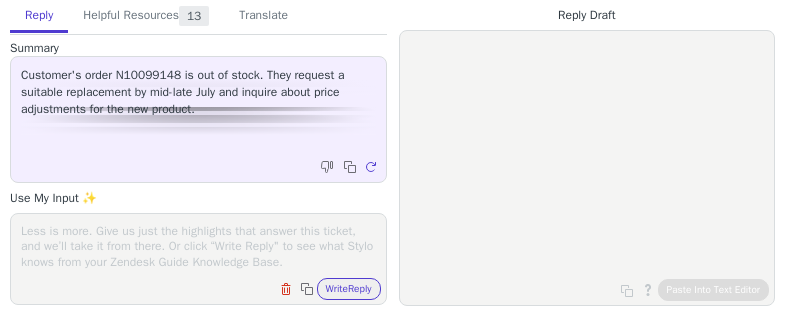 scroll, scrollTop: 0, scrollLeft: 0, axis: both 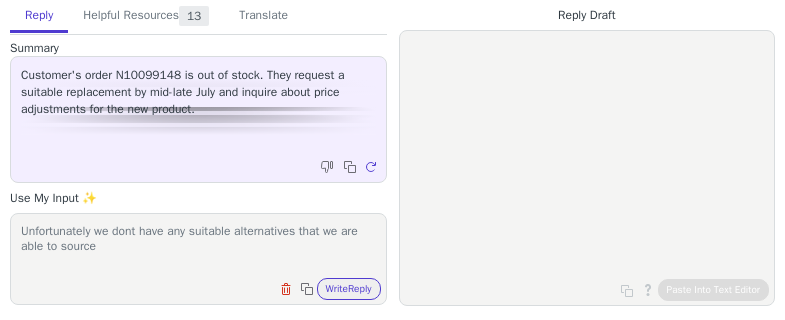 click on "Unfortunately we dont have any suitable alternatives that we are able to source" at bounding box center [198, 246] 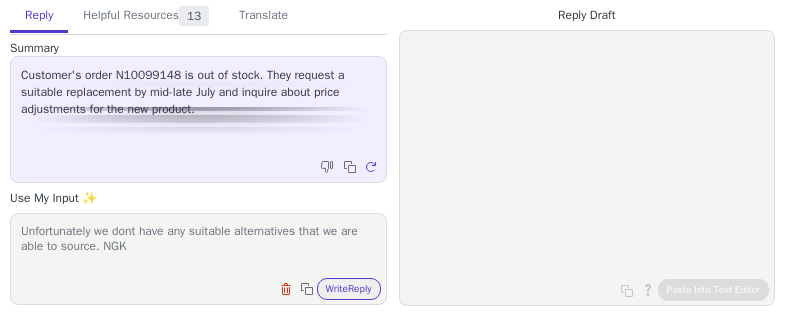 click on "Unfortunately we dont have any suitable alternatives that we are able to source. NGK" at bounding box center (198, 246) 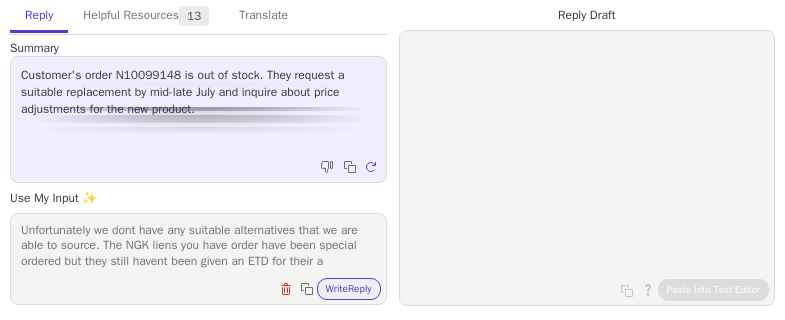 scroll, scrollTop: 17, scrollLeft: 0, axis: vertical 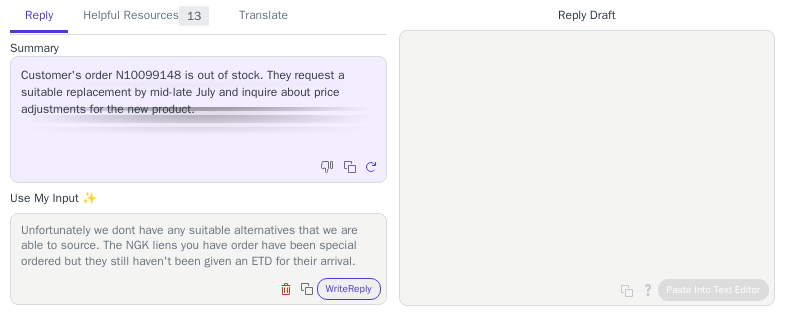 click on "Unfortunately we dont have any suitable alternatives that we are able to source. The NGK liens you have order have been special ordered but they still haven't been given an ETD for their arrival." at bounding box center [198, 246] 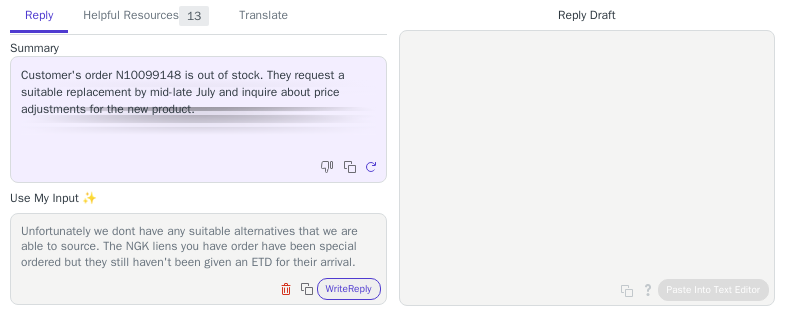 drag, startPoint x: 20, startPoint y: 229, endPoint x: 33, endPoint y: 228, distance: 13.038404 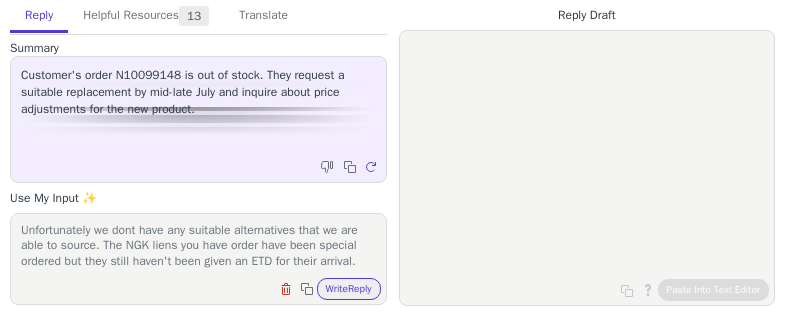 scroll, scrollTop: 0, scrollLeft: 0, axis: both 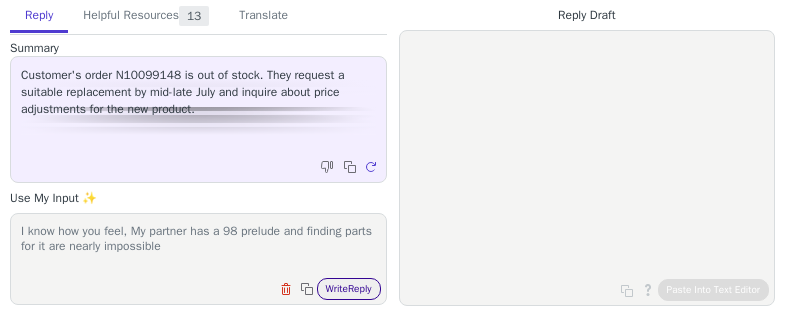 type on "I know how you feel, My partner has a 98 prelude and finding parts for it are nearly impossible
Unfortunately we dont have any suitable alternatives that we are able to source. The NGK liens you have order have been special ordered but they still haven't been given an ETD for their arrival." 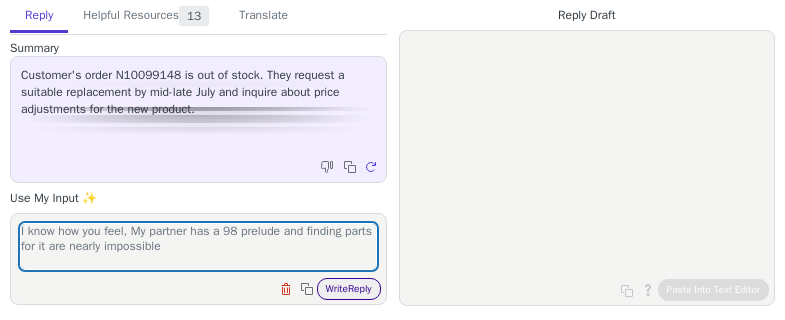 click on "Write  Reply" at bounding box center [349, 289] 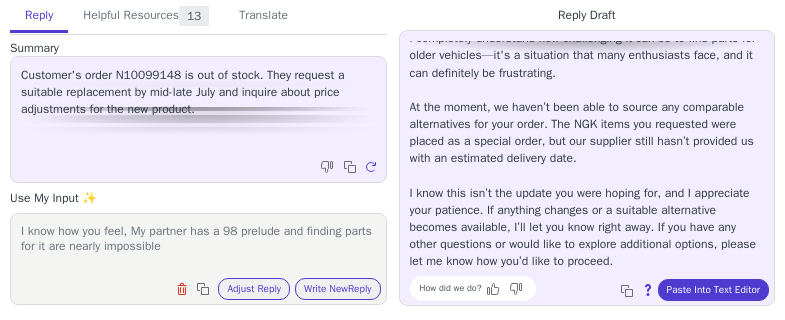 scroll, scrollTop: 0, scrollLeft: 0, axis: both 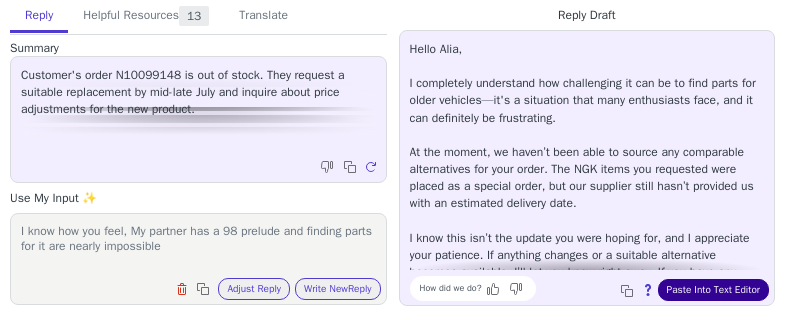click on "Paste Into Text Editor" at bounding box center [713, 290] 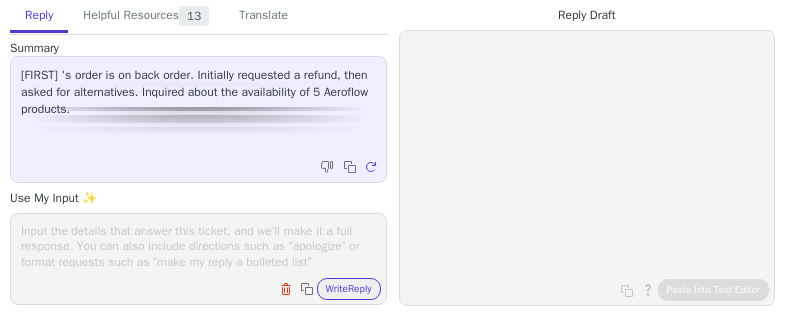 scroll, scrollTop: 0, scrollLeft: 0, axis: both 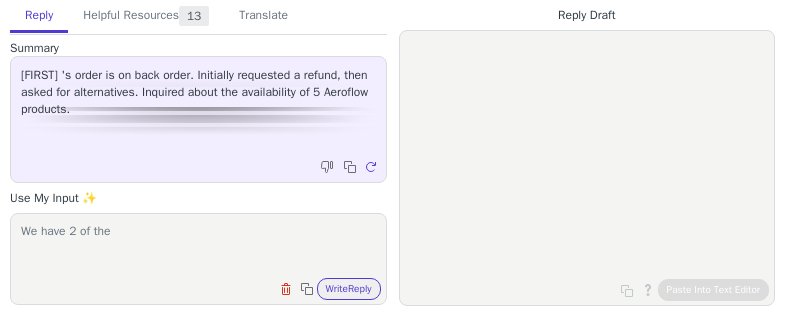 click on "We have 2 of the" at bounding box center (198, 246) 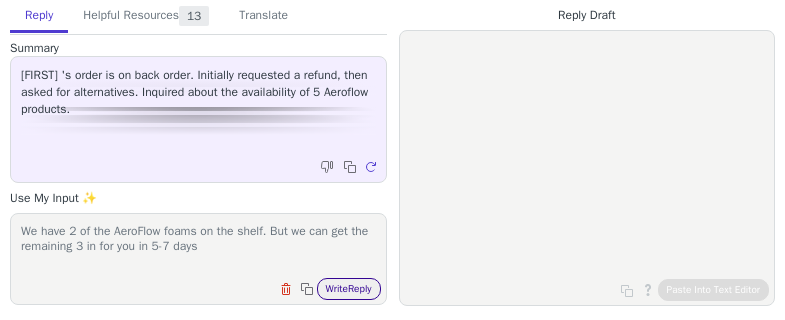type on "We have 2 of the AeroFlow foams on the shelf. But we can get the remaining 3 in for you in 5-7 days" 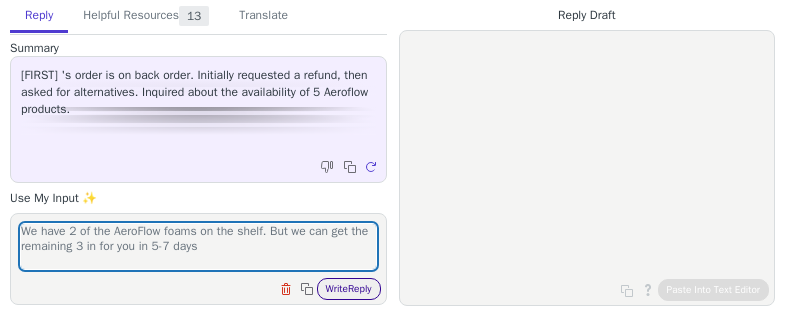 click on "Write  Reply" at bounding box center [349, 289] 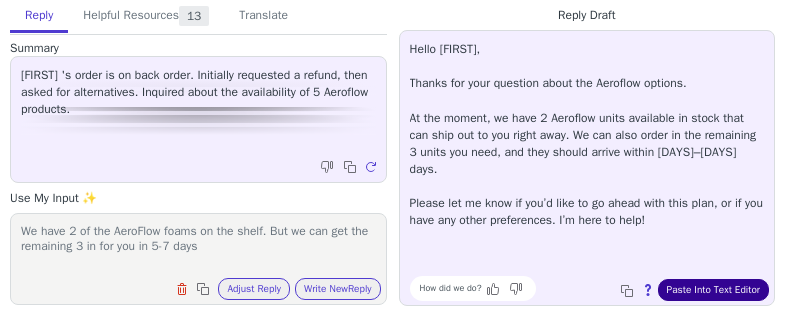 click on "Paste Into Text Editor" at bounding box center [713, 290] 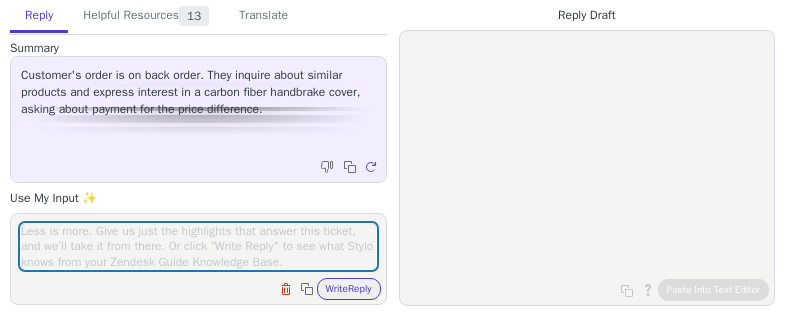 scroll, scrollTop: 0, scrollLeft: 0, axis: both 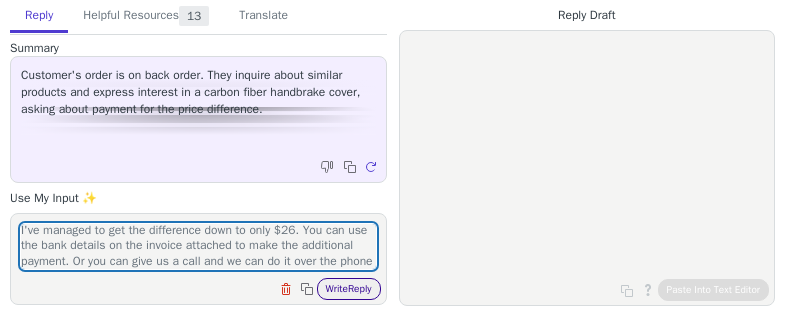 type on "I've managed to get the difference down to only $26. You can use the bank details on the invoice attached to make the additional payment. Or you can give us a call and we can do it over the phone" 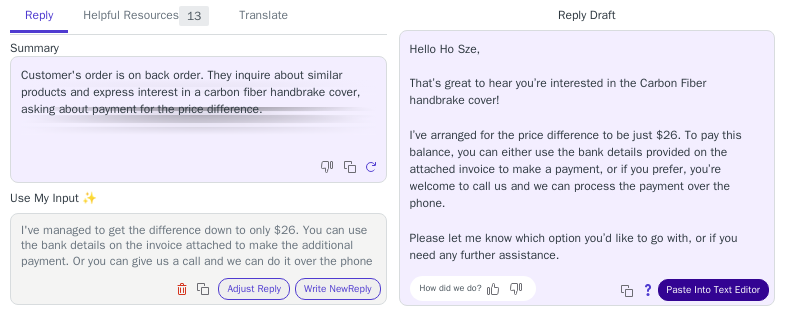 click on "Paste Into Text Editor" at bounding box center (713, 290) 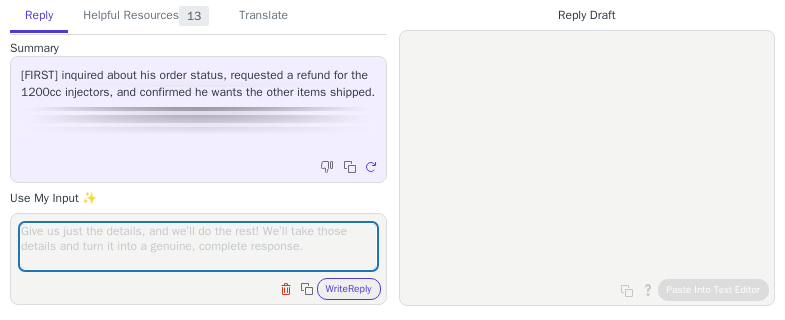 click at bounding box center [198, 246] 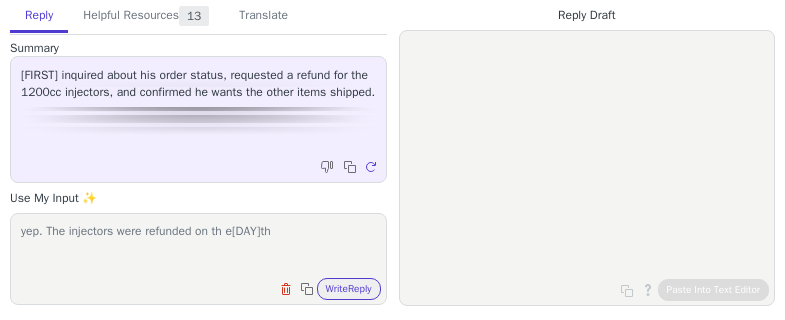 click on "yep. The injectors were refunded on th e[DAY]th" at bounding box center [198, 246] 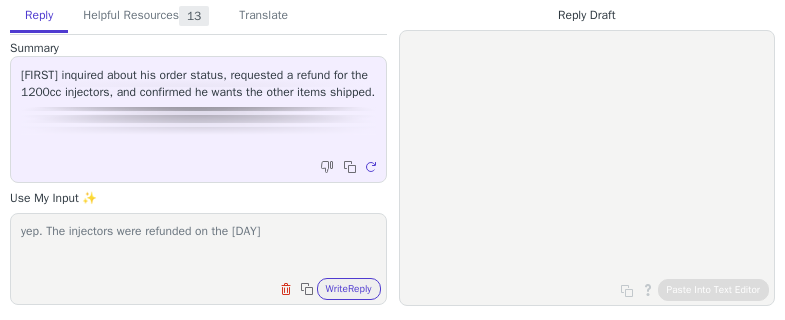 type on "yep. The injectors were refunded on the [DAY]" 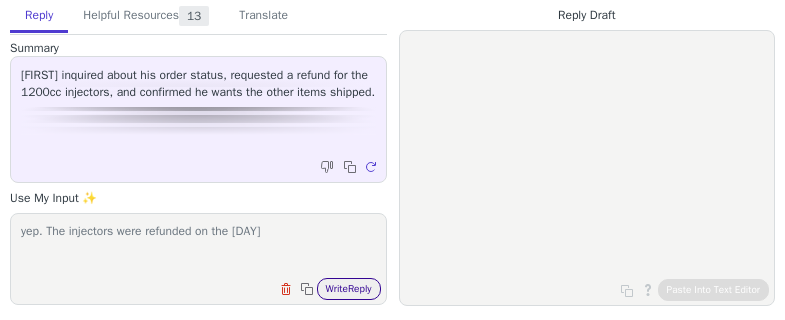 click on "Write  Reply" at bounding box center [349, 289] 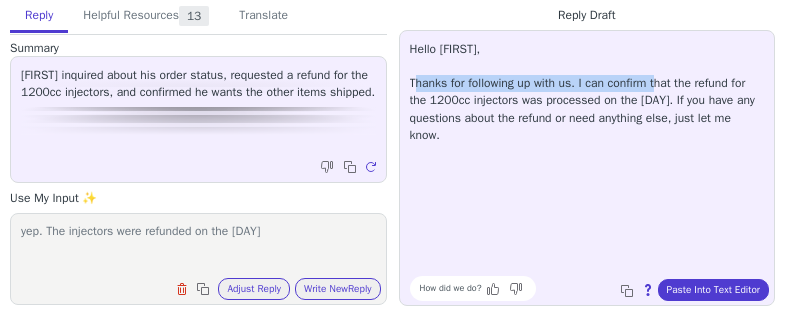 drag, startPoint x: 415, startPoint y: 85, endPoint x: 680, endPoint y: 139, distance: 270.44592 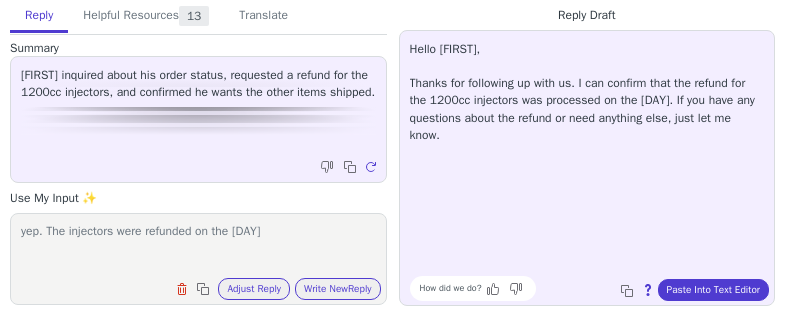 click on "Hello [FIRST], Thanks for following up with us. I can confirm that the refund for the 1200cc injectors was processed on the [DAY]. If you have any questions about the refund or need anything else, just let me know." at bounding box center [587, 155] 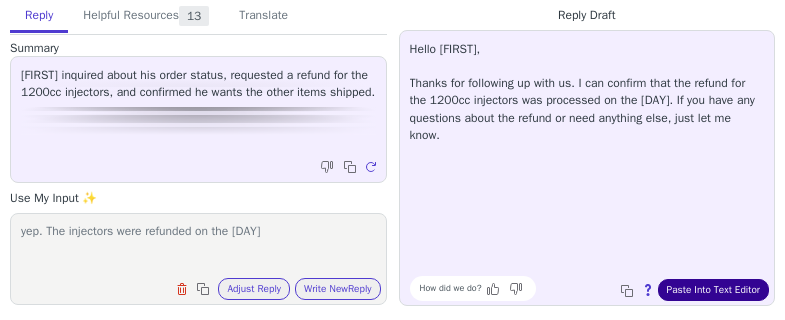 click on "Paste Into Text Editor" at bounding box center [713, 290] 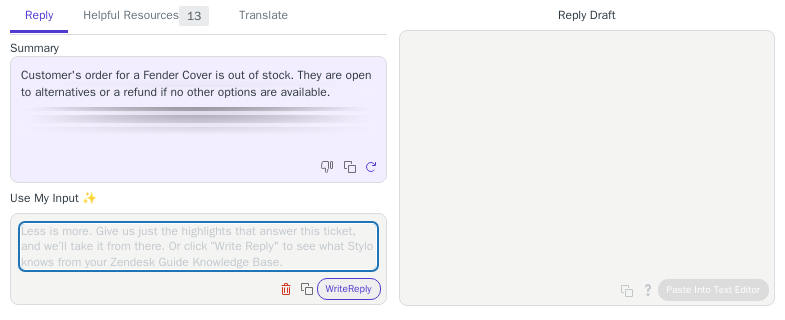 scroll, scrollTop: 0, scrollLeft: 0, axis: both 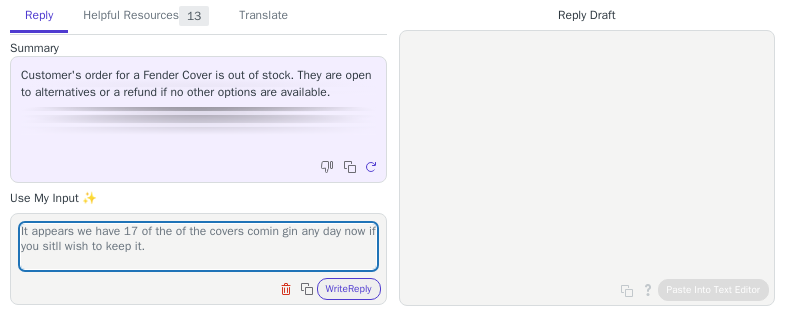 click on "It appears we have 17 of the of the covers comin gin any day now if you sitll wish to keep it." at bounding box center (198, 246) 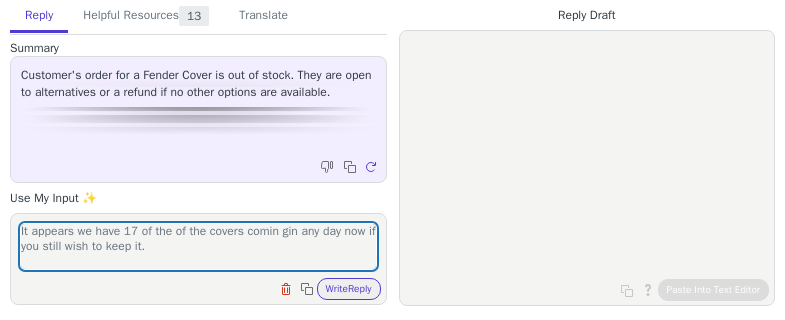 click on "It appears we have 17 of the of the covers comin gin any day now if you still wish to keep it." at bounding box center (198, 246) 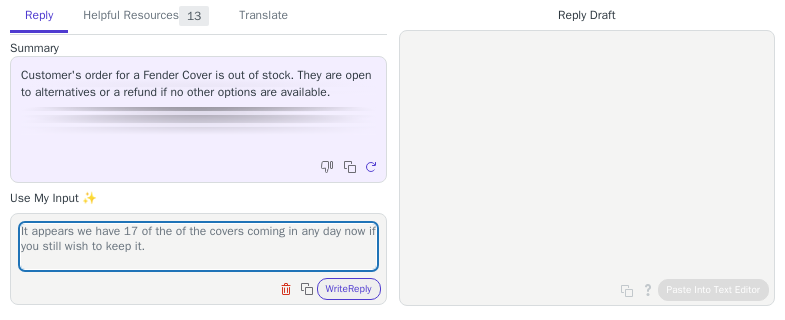 type on "It appears we have 17 of the of the covers coming in any day now if you still wish to keep it." 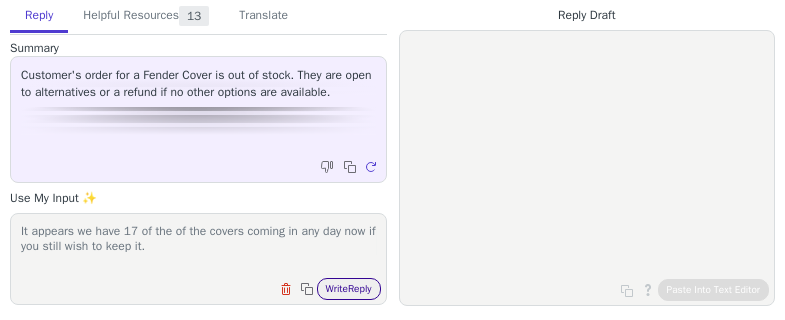 click on "Write  Reply" at bounding box center (349, 289) 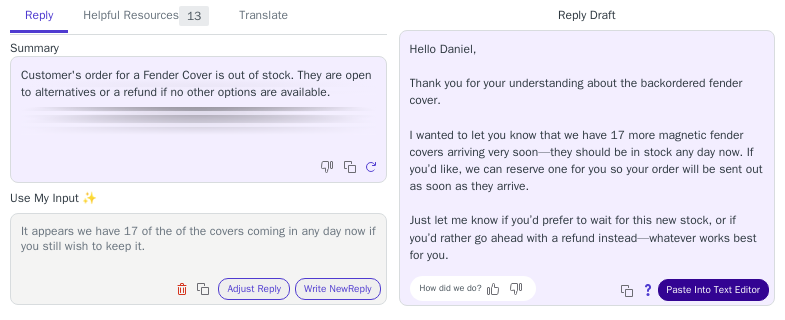 click on "Paste Into Text Editor" at bounding box center [713, 290] 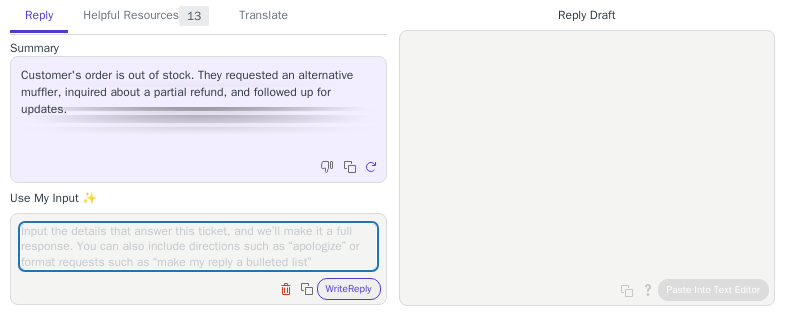 scroll, scrollTop: 0, scrollLeft: 0, axis: both 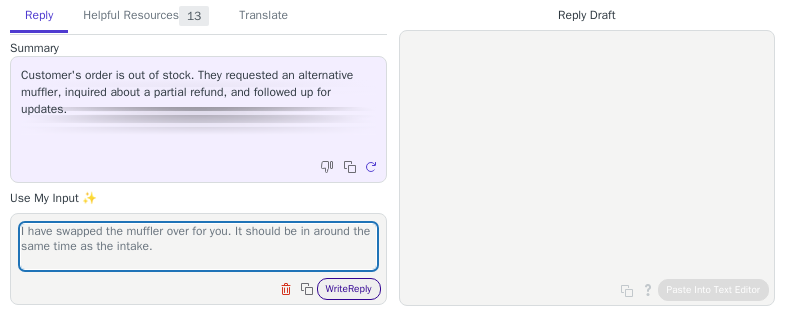 type on "I have swapped the muffler over for you. It should be in around the same time as the intake." 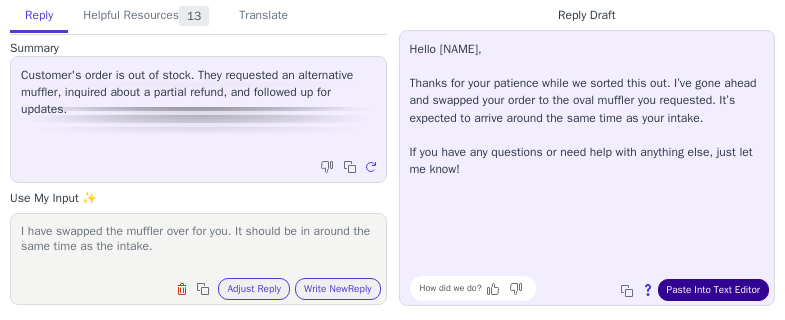 click on "Paste Into Text Editor" at bounding box center [713, 290] 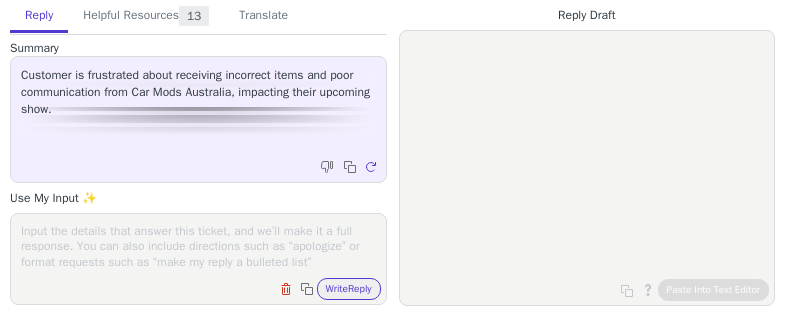 scroll, scrollTop: 0, scrollLeft: 0, axis: both 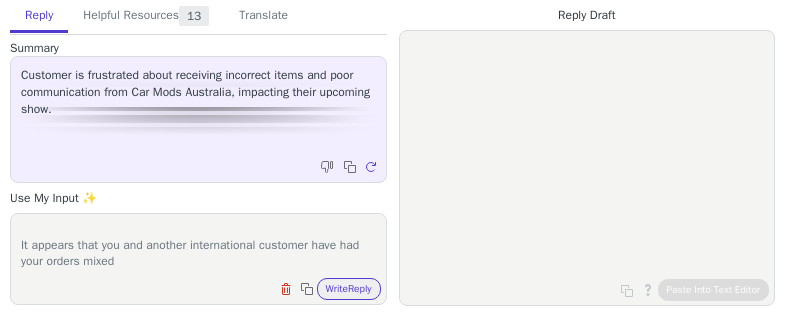 click on "Ive tried to give you a call but the number we have on file iss invalid.
It appears that you and another international customer have had your orders mixed" at bounding box center [198, 246] 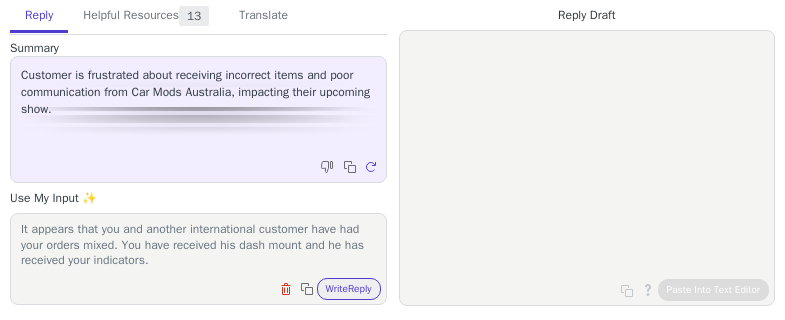 scroll, scrollTop: 78, scrollLeft: 0, axis: vertical 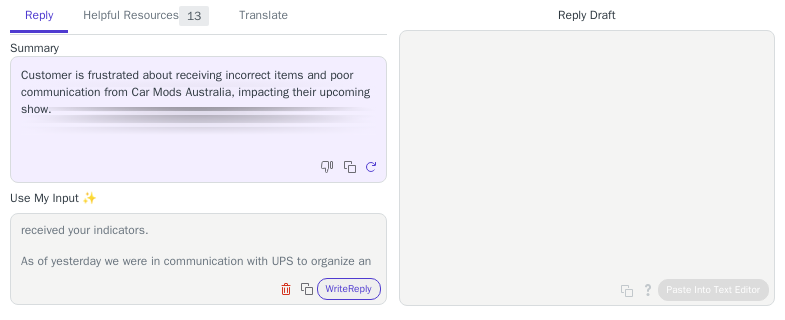 click on "Ive tried to give you a call but the number we have on file iss invalid.
It appears that you and another international customer have had your orders mixed. You have received his dash mount and he has received your indicators.
As of yesterday we were in communication with UPS to organize an" at bounding box center [198, 246] 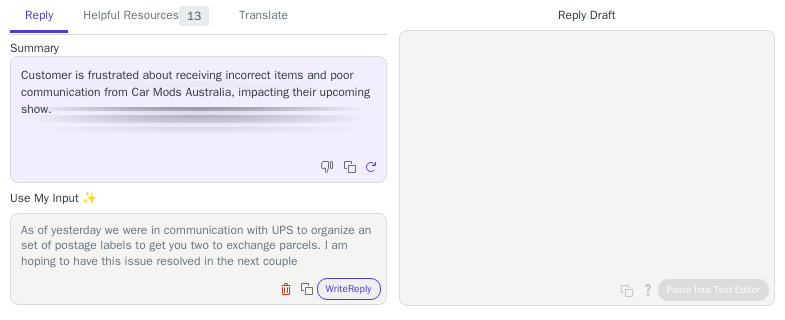 scroll, scrollTop: 125, scrollLeft: 0, axis: vertical 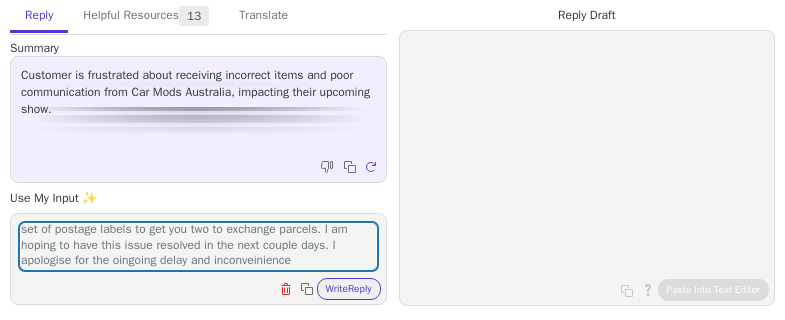 drag, startPoint x: 93, startPoint y: 254, endPoint x: 196, endPoint y: 260, distance: 103.17461 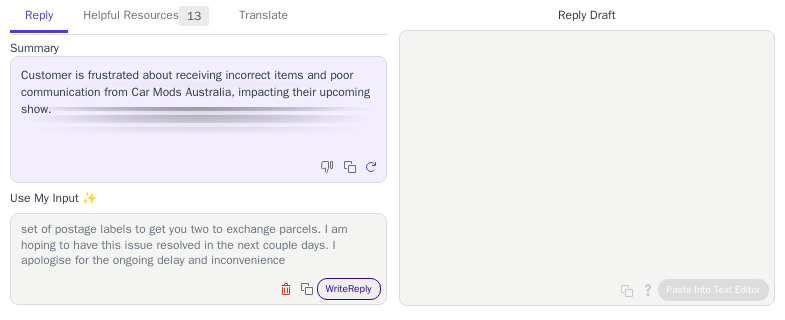 type on "Ive tried to give you a call but the number we have on file iss invalid.
It appears that you and another international customer have had your orders mixed. You have received his dash mount and he has received your indicators.
As of yesterday we were in communication with UPS to organize an set of postage labels to get you two to exchange parcels. I am hoping to have this issue resolved in the next couple days. I apologise for the ongoing delay and inconvenience" 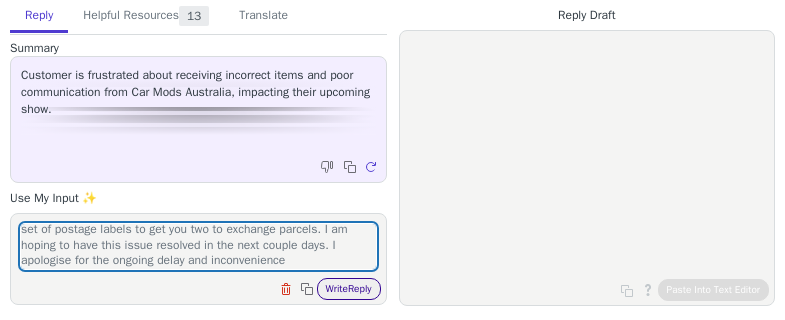 click on "Write  Reply" at bounding box center [349, 289] 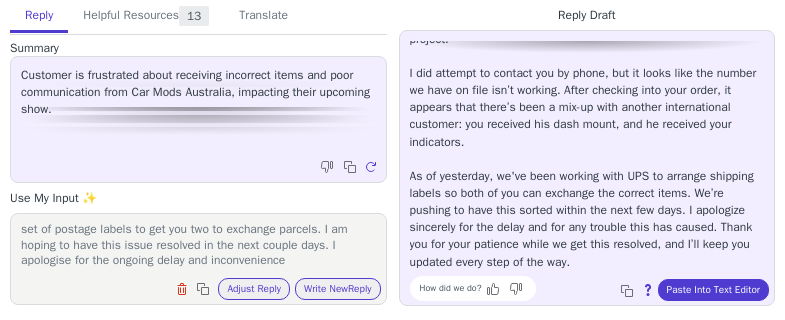 scroll, scrollTop: 97, scrollLeft: 0, axis: vertical 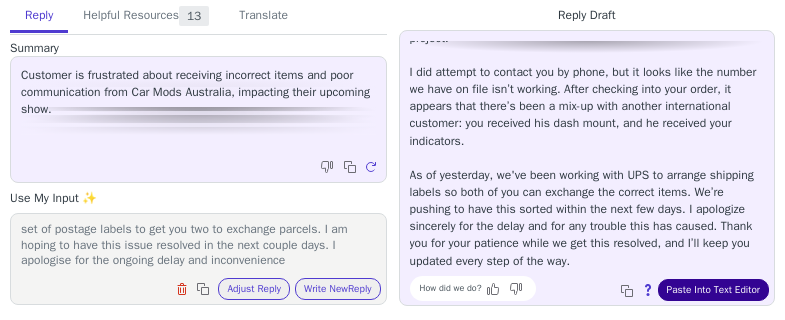 click on "Paste Into Text Editor" at bounding box center (713, 290) 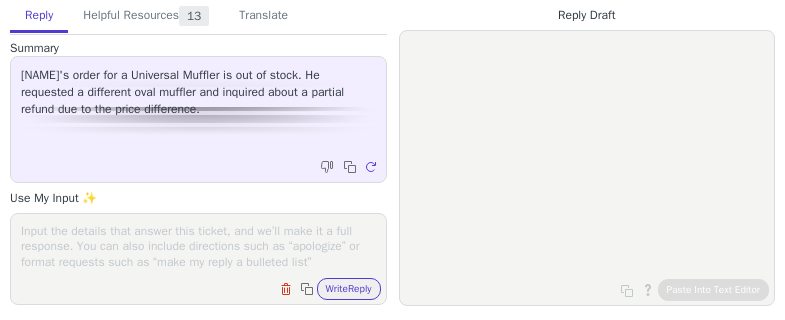 scroll, scrollTop: 0, scrollLeft: 0, axis: both 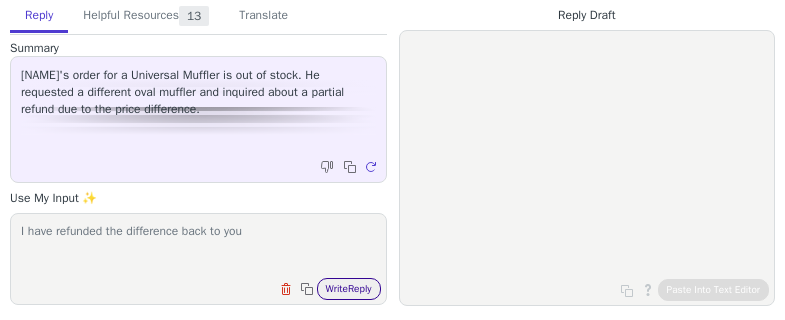 type on "I have refunded the difference back to you" 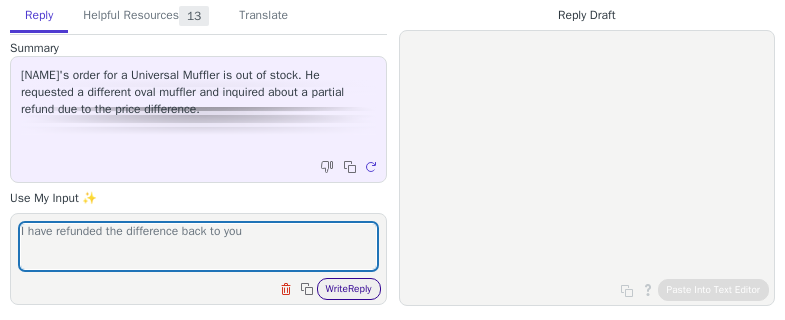 click on "Write  Reply" at bounding box center (349, 289) 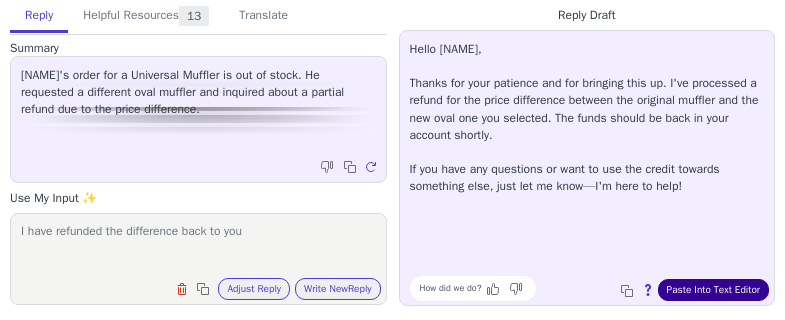 click on "Paste Into Text Editor" at bounding box center [713, 290] 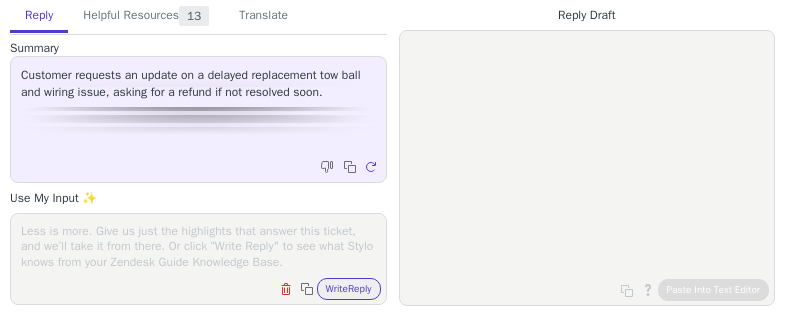 scroll, scrollTop: 0, scrollLeft: 0, axis: both 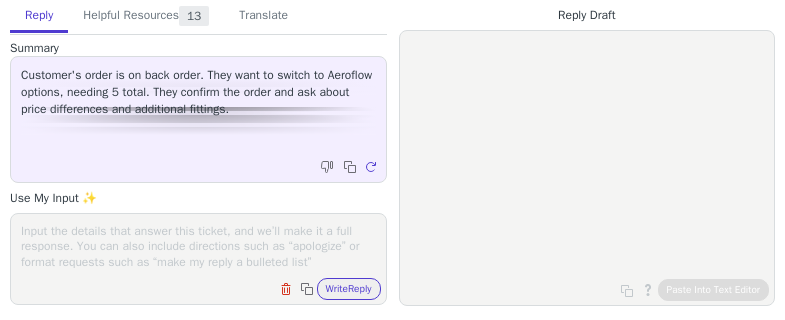 click at bounding box center [198, 246] 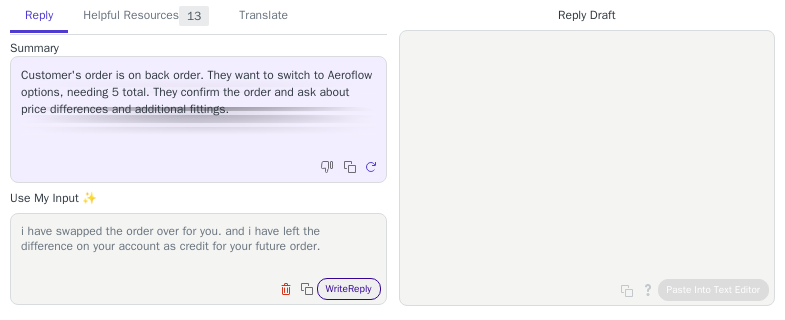 type on "i have swapped the order over for you. and i have left the difference on your account as credit for your future order." 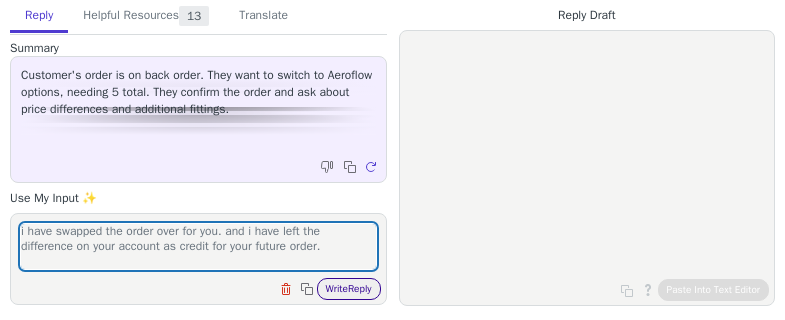 click on "Write  Reply" at bounding box center [349, 289] 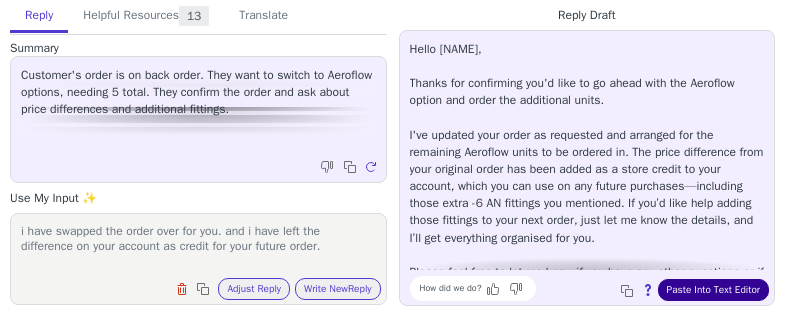 click on "Paste Into Text Editor" at bounding box center [713, 290] 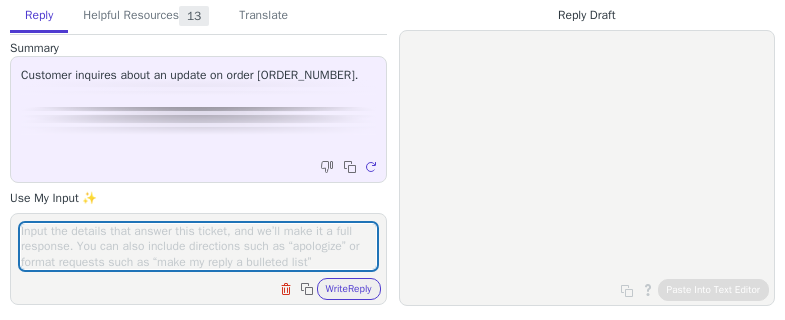 scroll, scrollTop: 0, scrollLeft: 0, axis: both 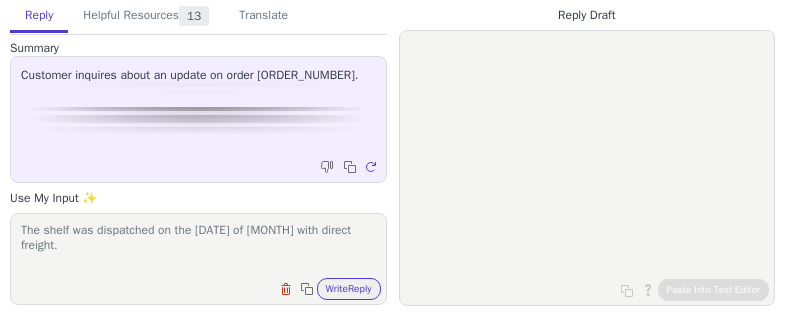 click on "The shelf was dispatched on the 23rd of June with direct freight.
Tracking:" at bounding box center (198, 246) 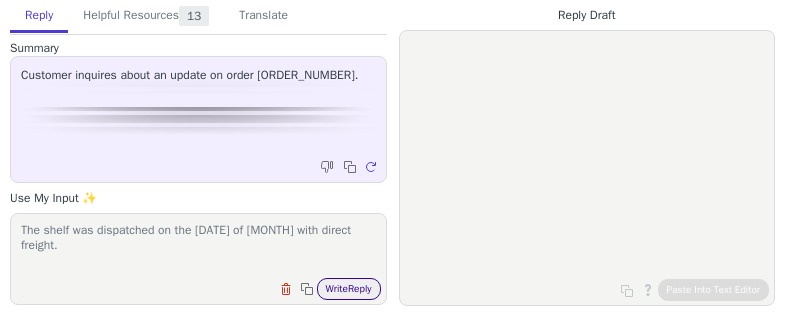 type on "The shelf was dispatched on the 23rd of June with direct freight.
Tracking: 4400872882649" 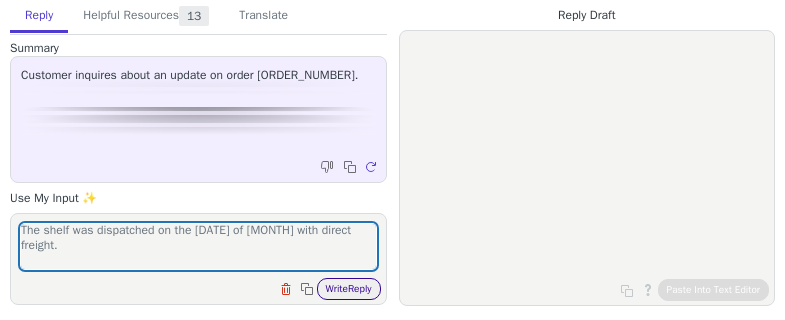 click on "Write  Reply" at bounding box center (349, 289) 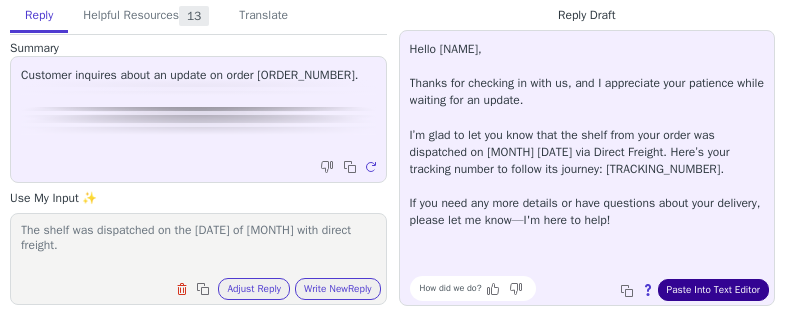 click on "Paste Into Text Editor" at bounding box center (713, 290) 